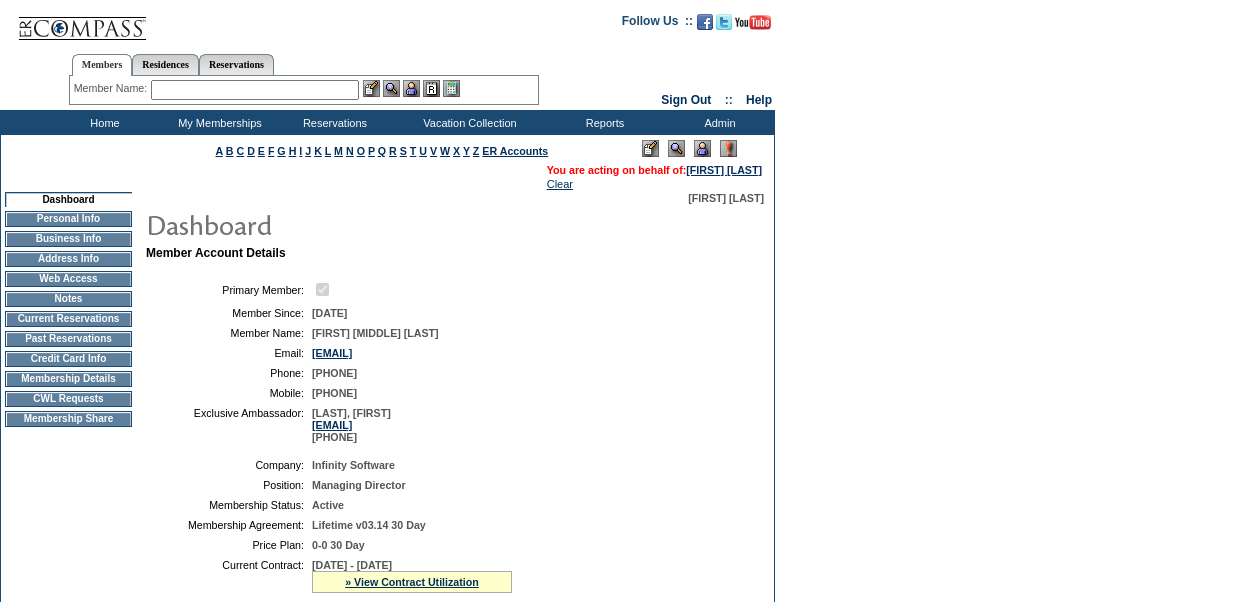 scroll, scrollTop: 0, scrollLeft: 0, axis: both 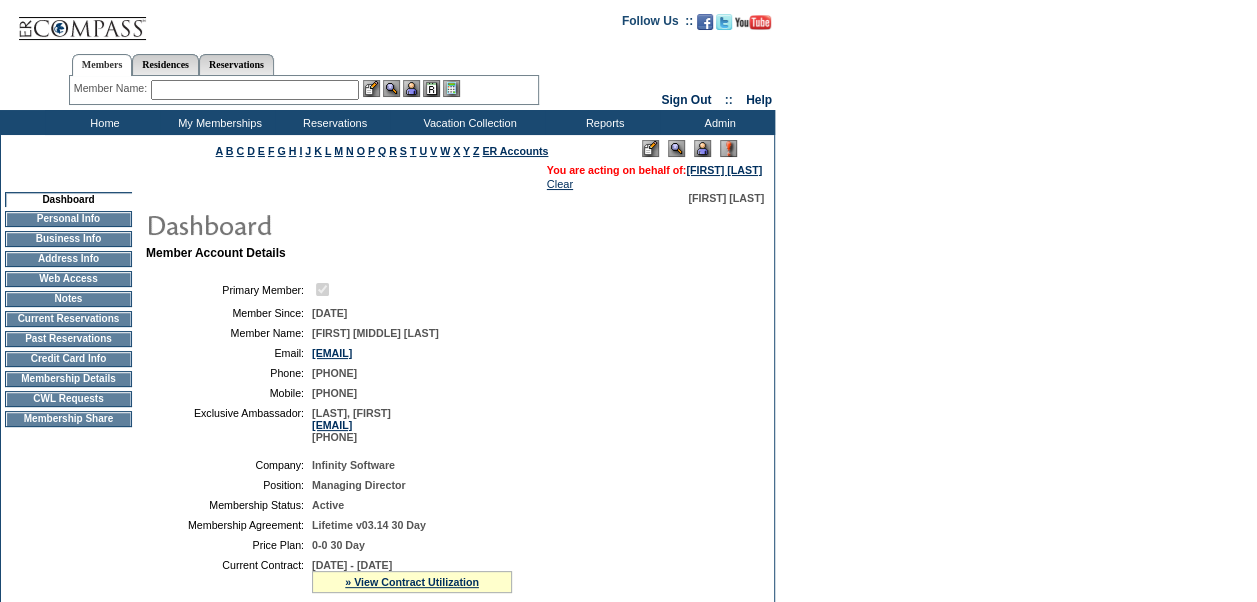 click on "CWL Requests" at bounding box center [68, 399] 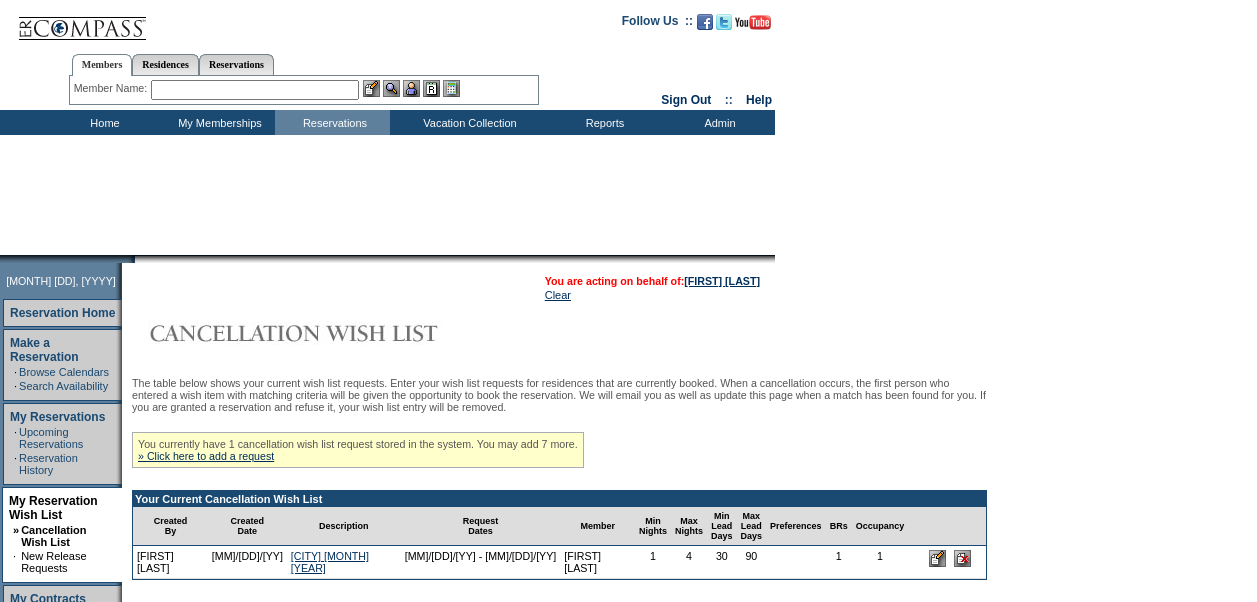 scroll, scrollTop: 0, scrollLeft: 0, axis: both 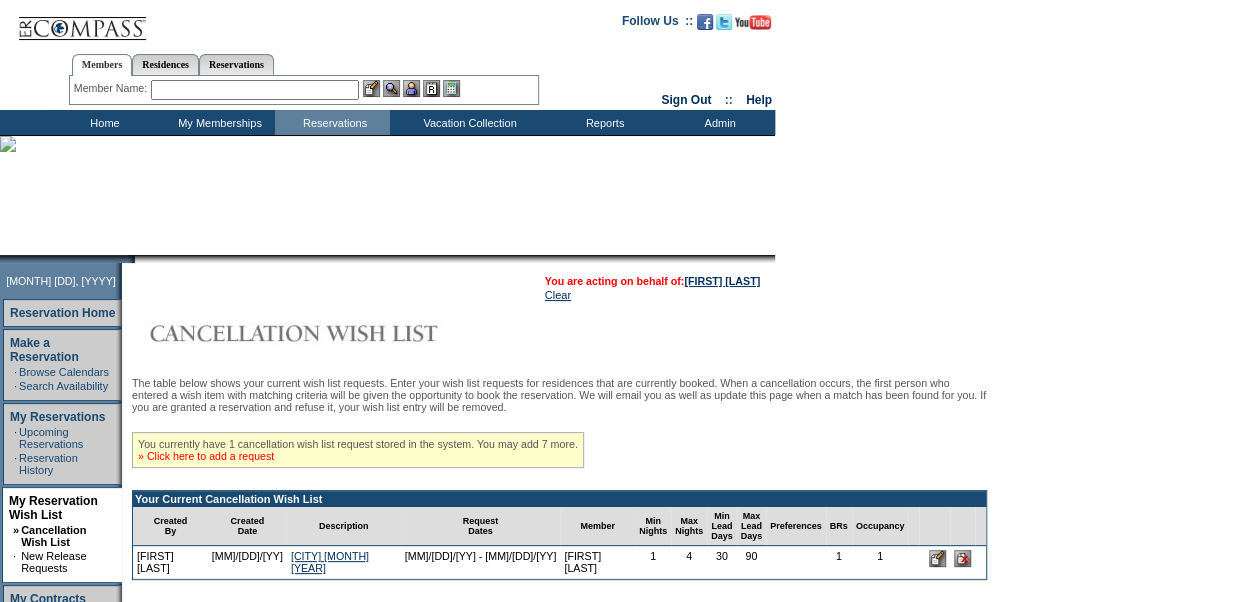 click on "» Click here to add a request" at bounding box center (206, 456) 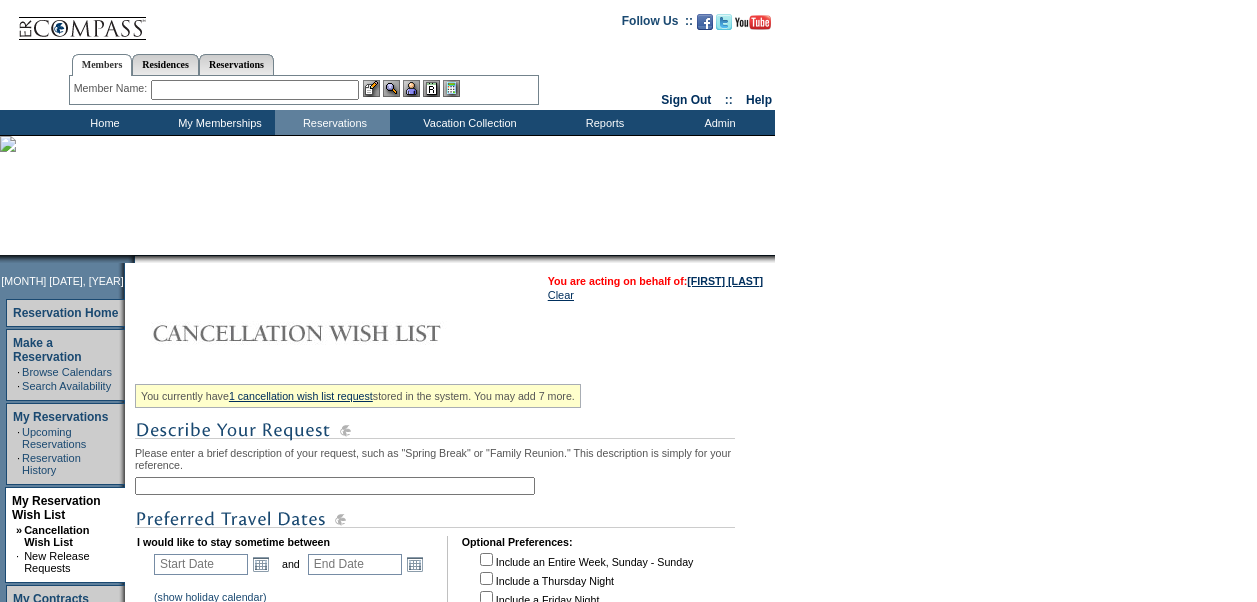 scroll, scrollTop: 0, scrollLeft: 0, axis: both 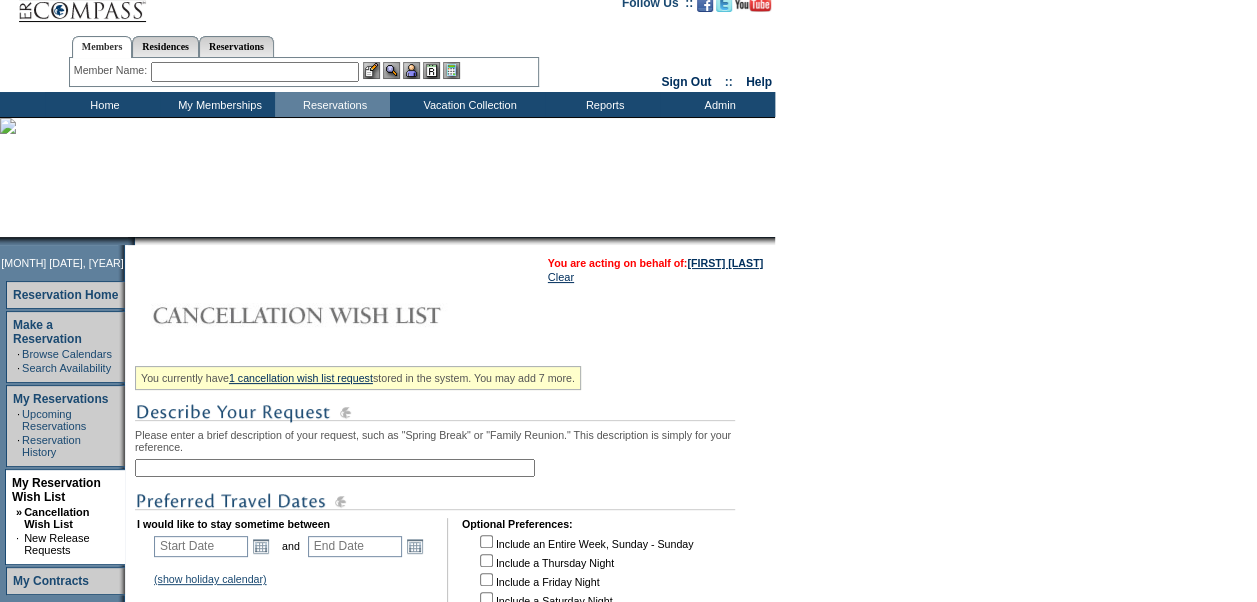 click at bounding box center [335, 468] 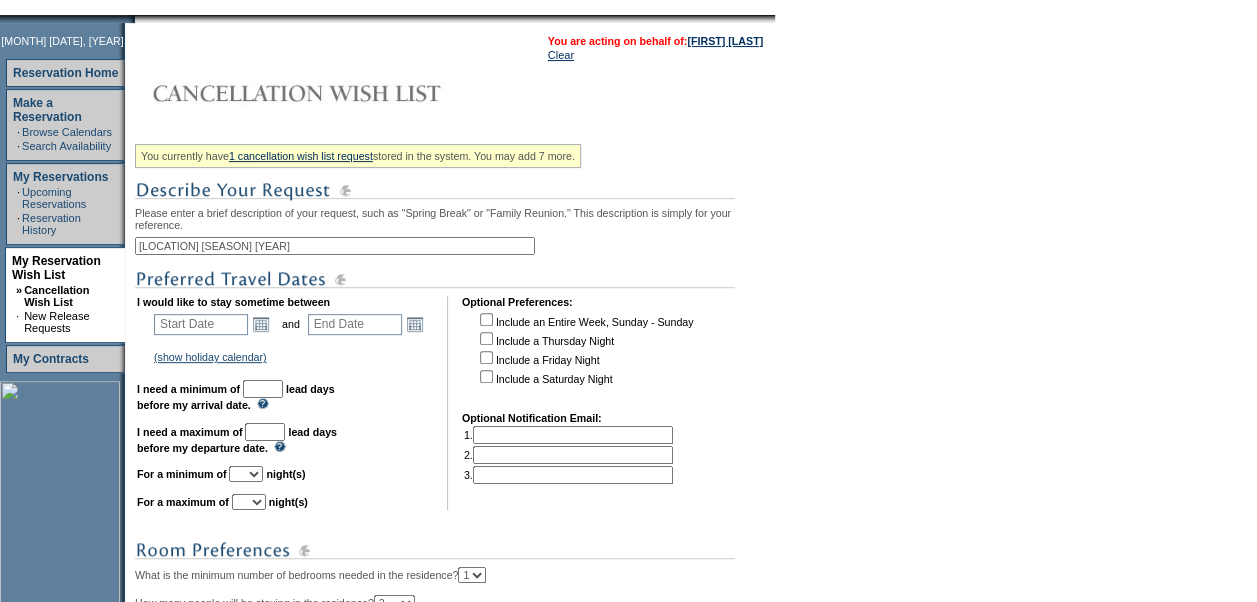 scroll, scrollTop: 242, scrollLeft: 0, axis: vertical 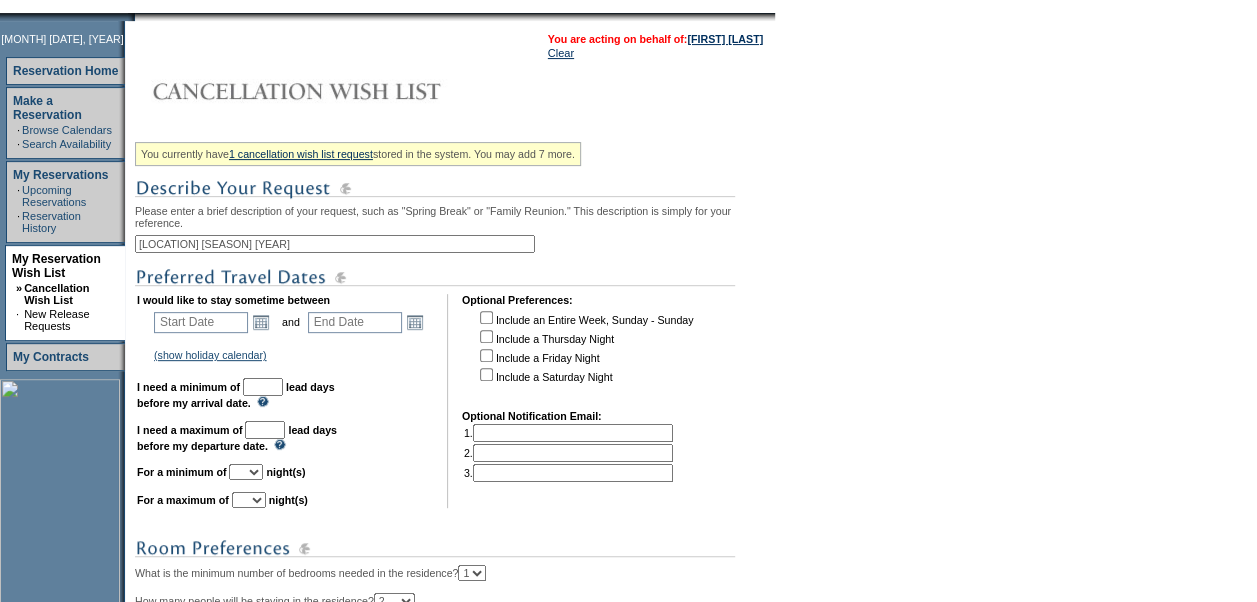 type on "[LOCATION] [SEASON] [YEAR]" 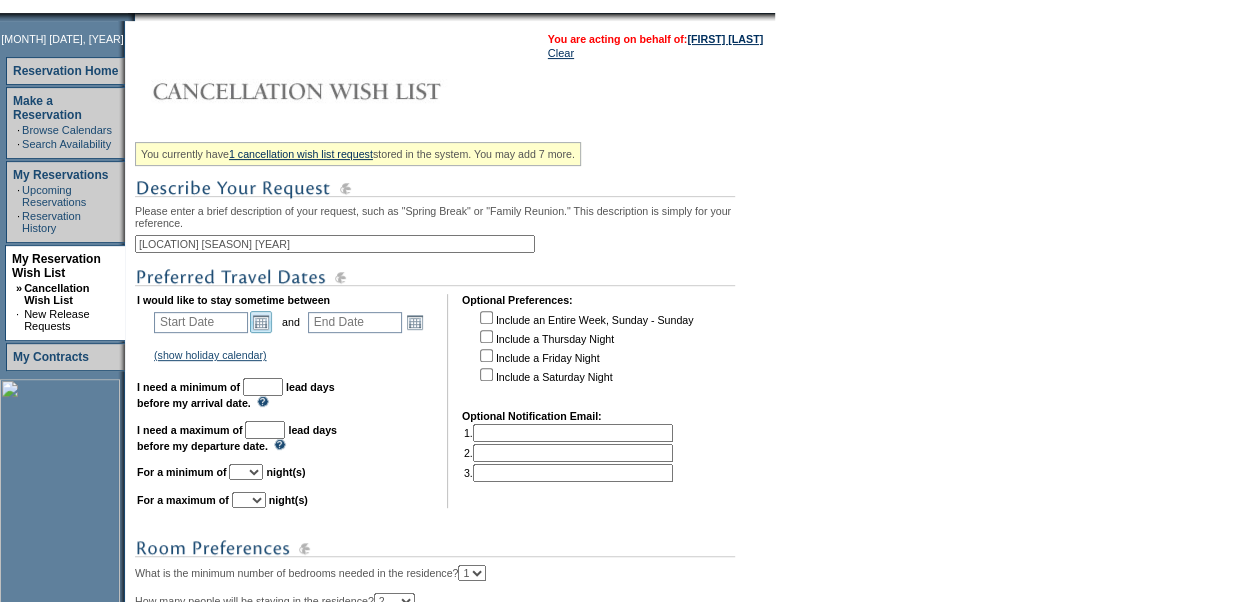 click on "Open the calendar popup." at bounding box center [261, 322] 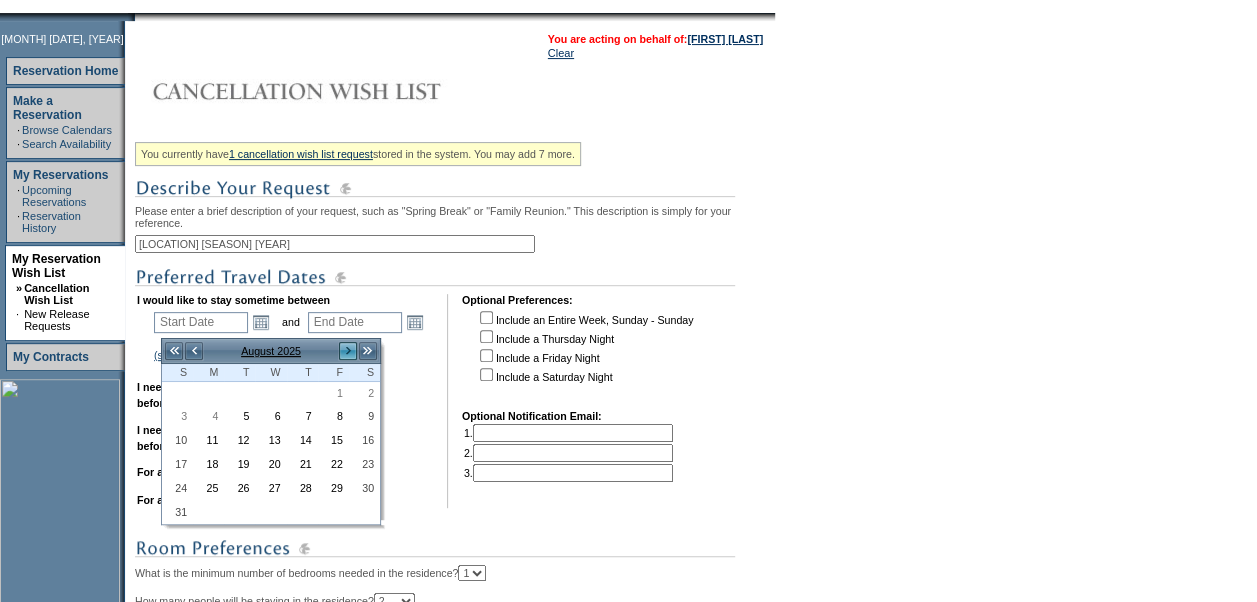 click on ">" at bounding box center (348, 351) 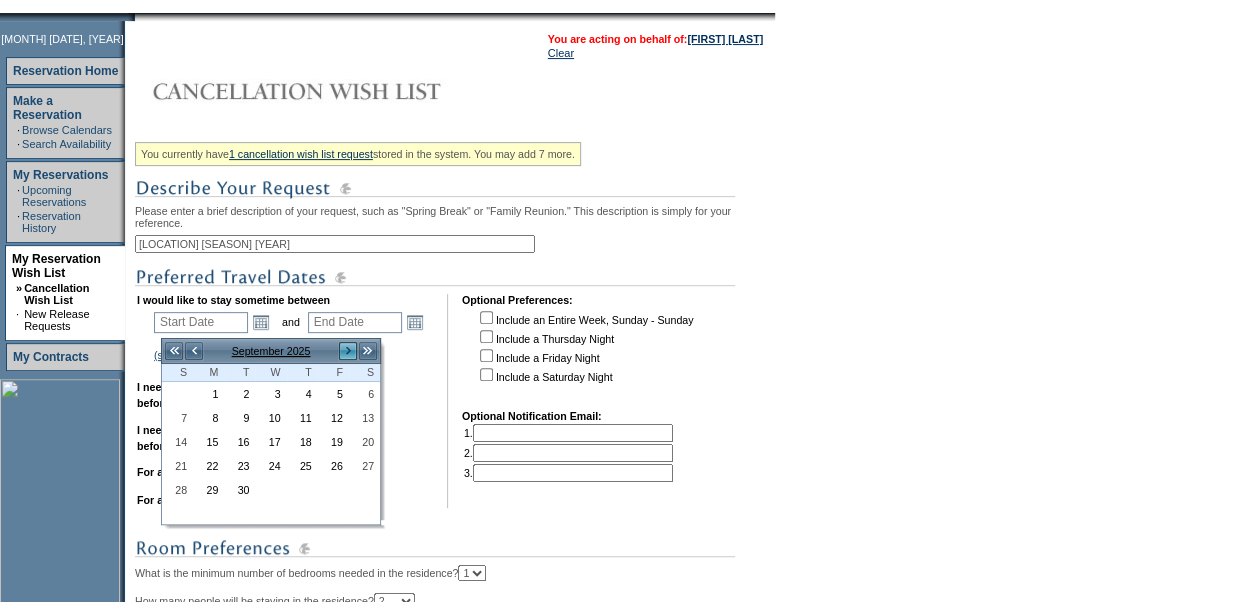 click on ">" at bounding box center [348, 351] 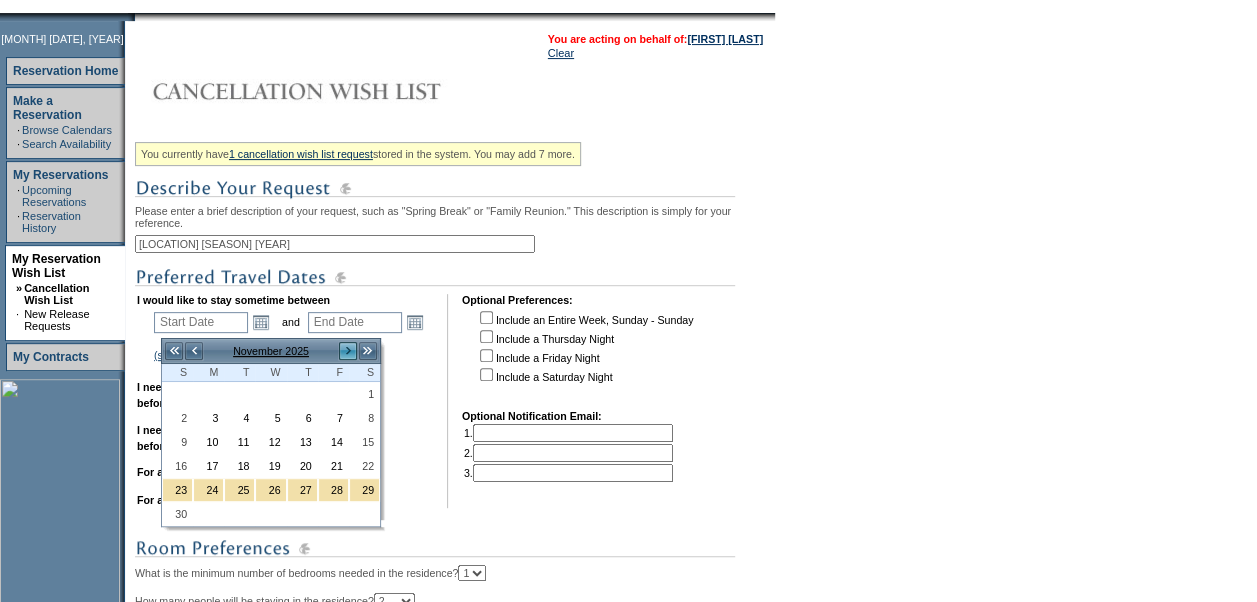 click on ">" at bounding box center [348, 351] 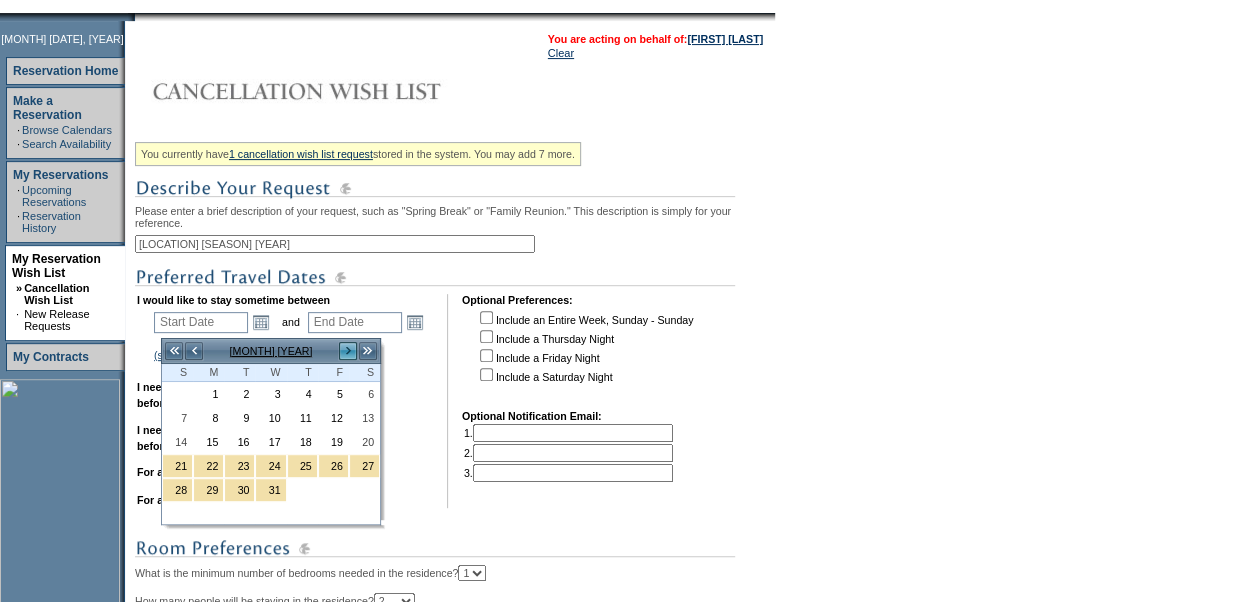 click on ">" at bounding box center [348, 351] 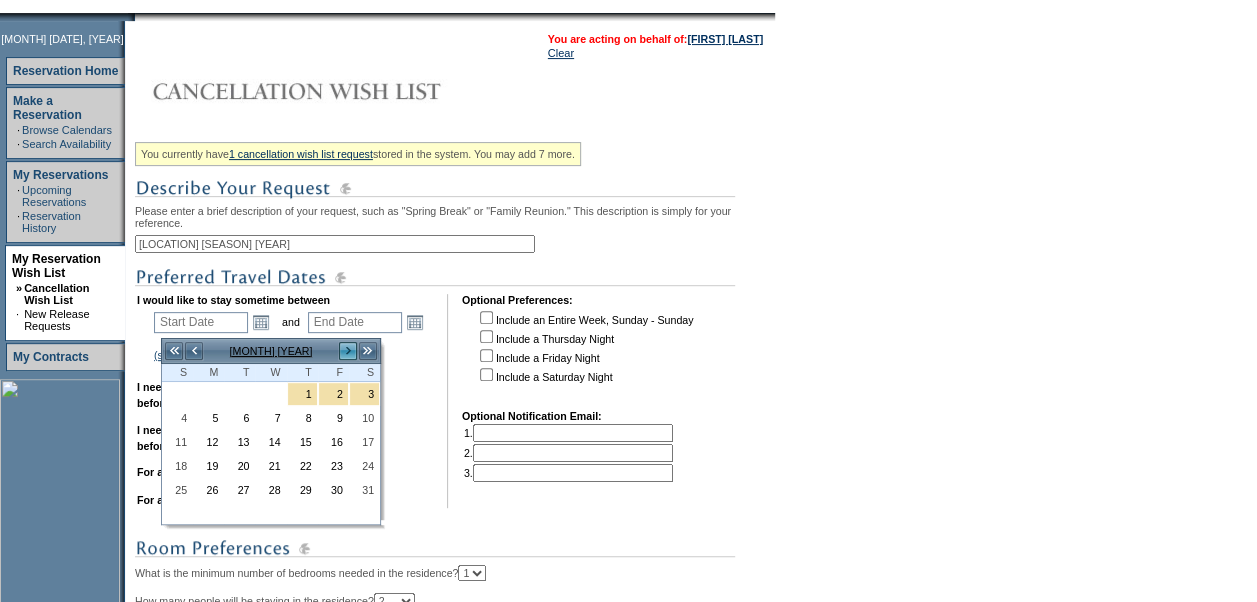 click on ">" at bounding box center (348, 351) 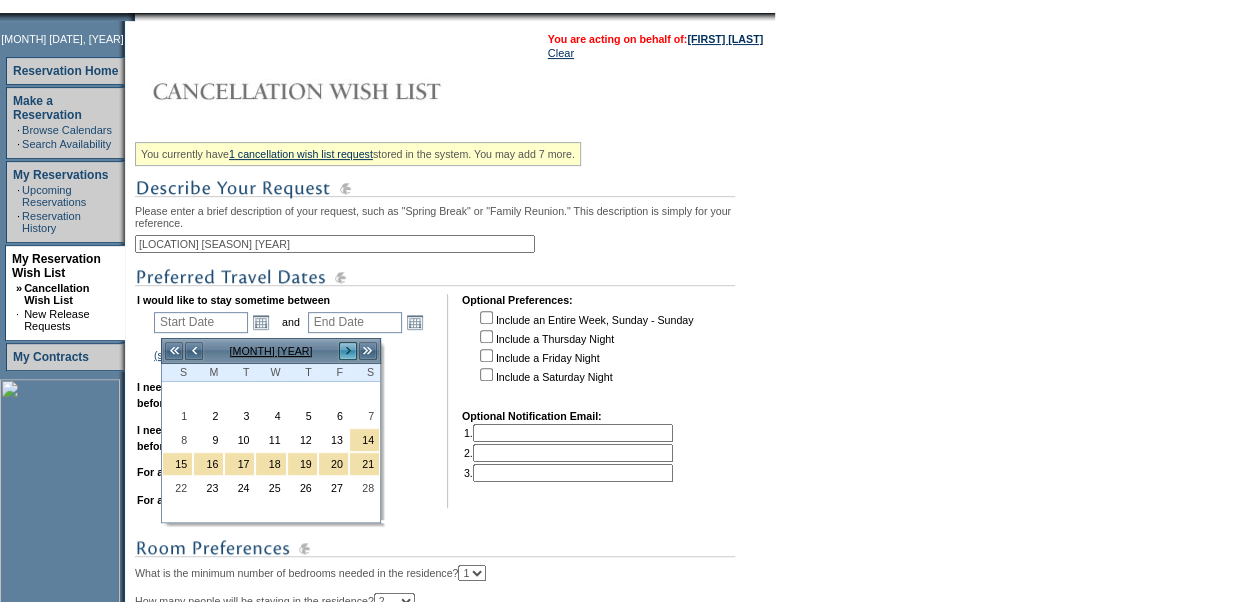 click on ">" at bounding box center [348, 351] 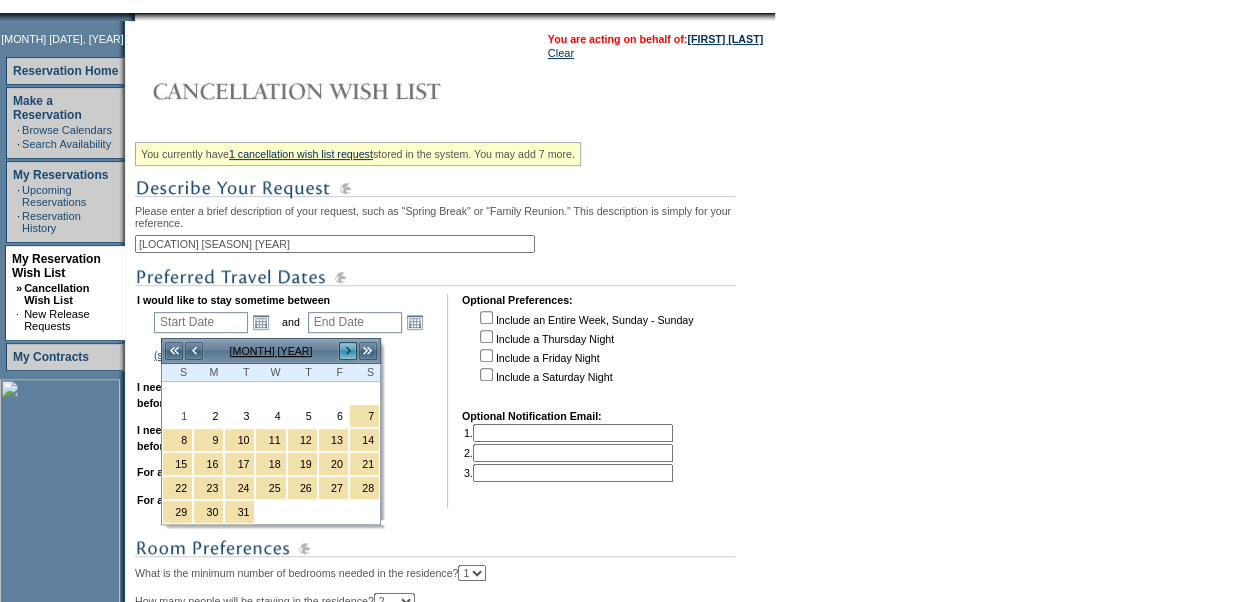 click on ">" at bounding box center (348, 351) 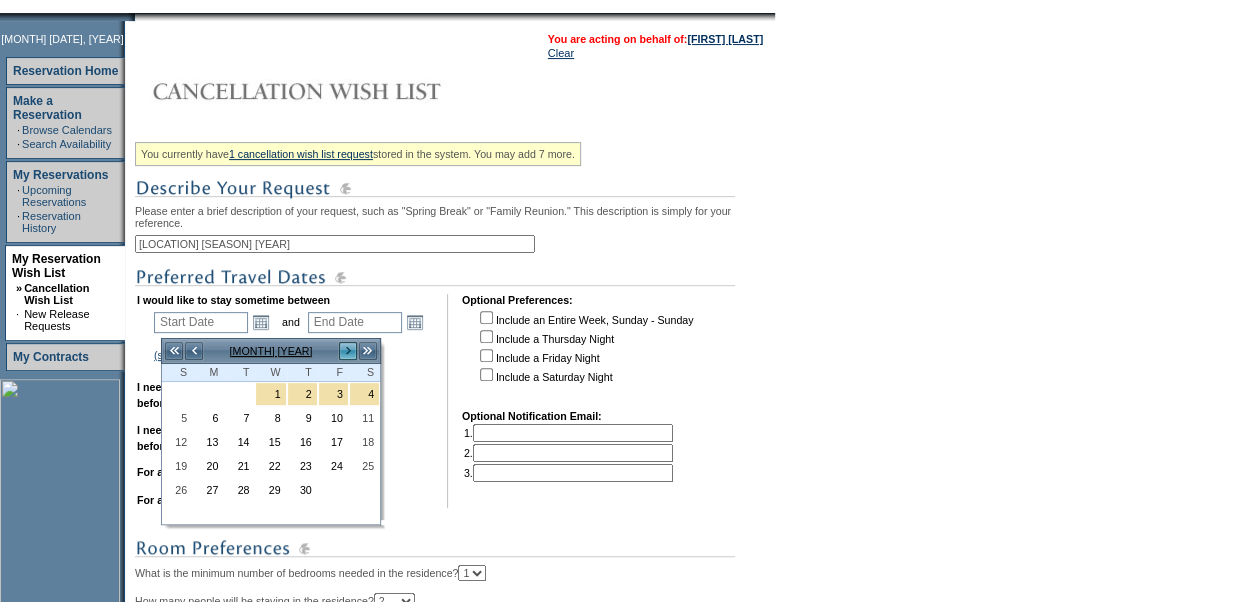 click on ">" at bounding box center [348, 351] 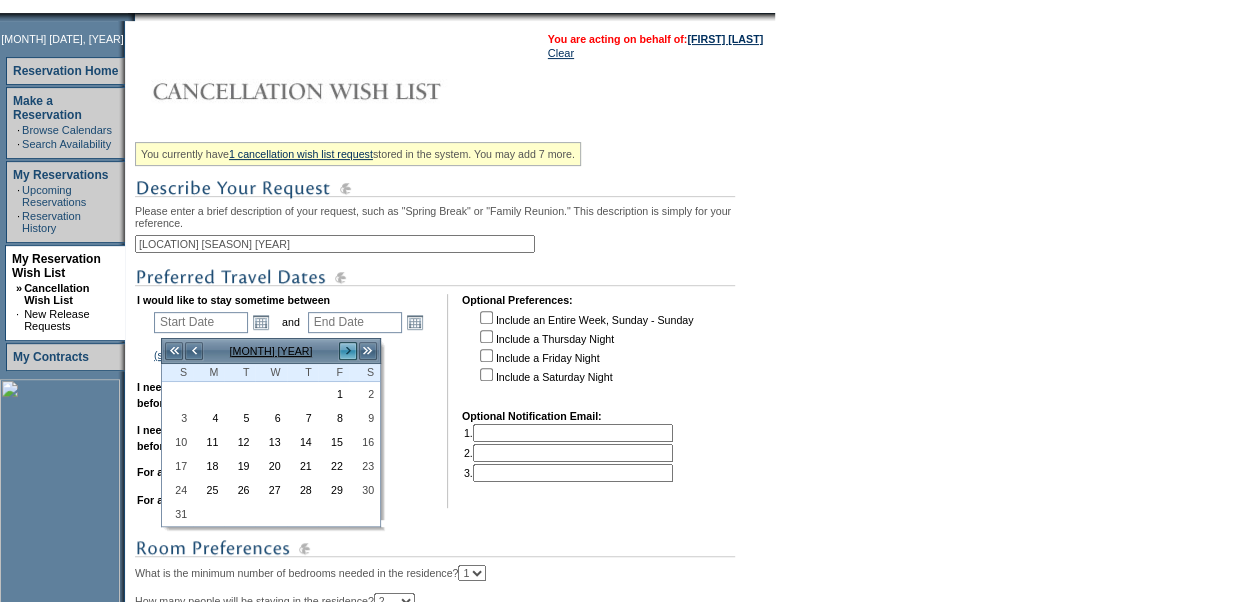 click on ">" at bounding box center (348, 351) 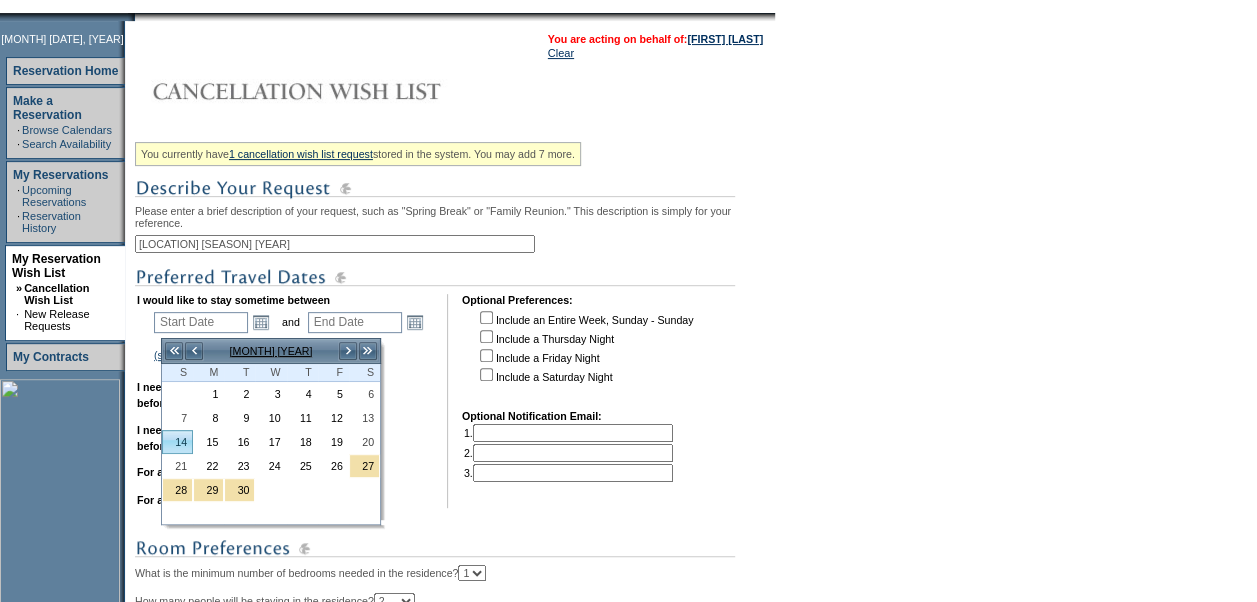 click on "14" at bounding box center [177, 442] 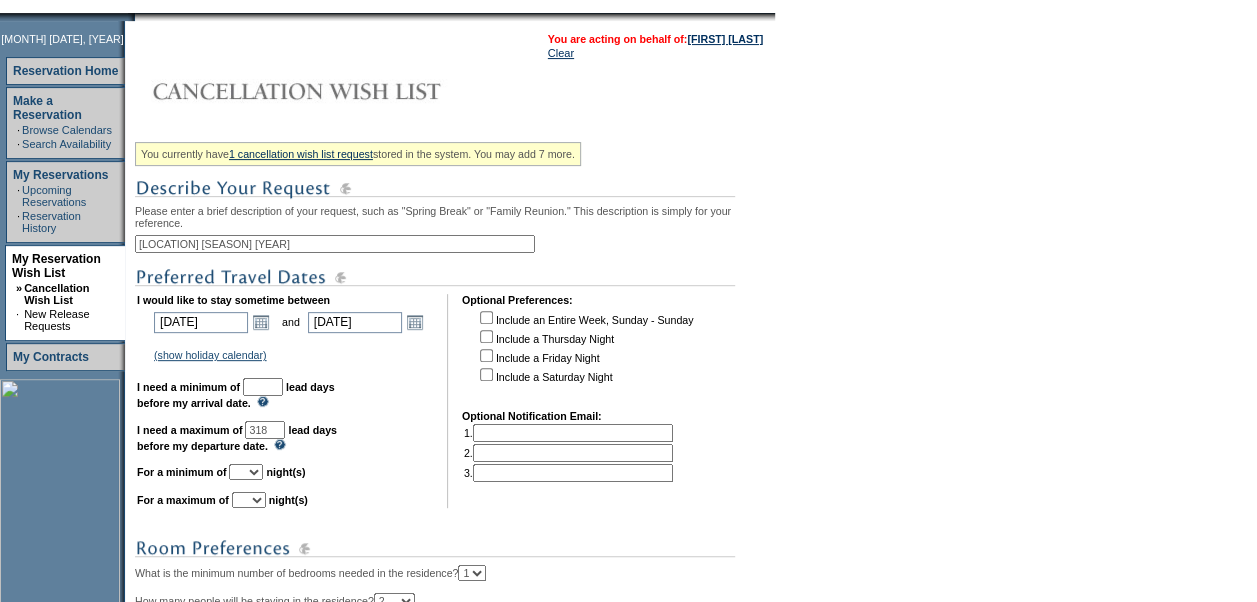 click on "Open the calendar popup.
<< < [MONTH] [YEAR] > >>
S M T W T F S
[DATE] [DATE]
[DATE] [DATE] [DATE] [DATE] [DATE] [DATE] [DATE]
[DATE] [DATE] [DATE] [DATE] [DATE] [DATE] [DATE]
[DATE] [DATE] [DATE] [DATE] [DATE] [DATE] [DATE]
[DATE] [DATE] [DATE] [DATE] [DATE] [DATE] [DATE]
[DATE] [DATE] [DATE] [DATE] [DATE] [DATE] [DATE]
[DATE]" at bounding box center (415, 322) 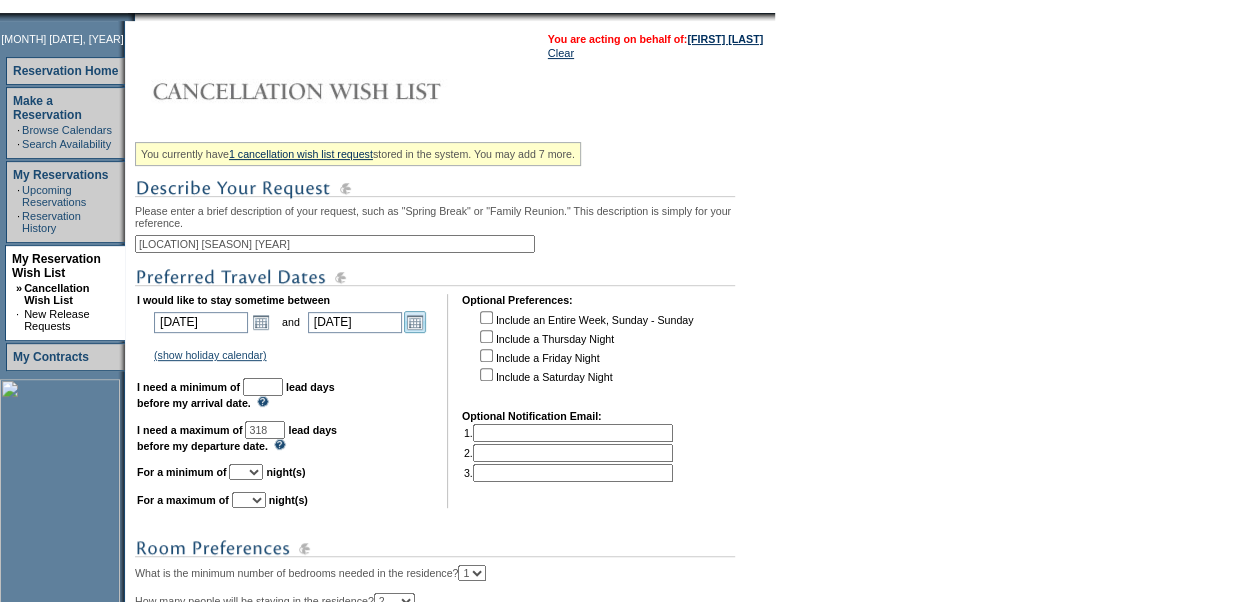 click on "Open the calendar popup." at bounding box center (415, 322) 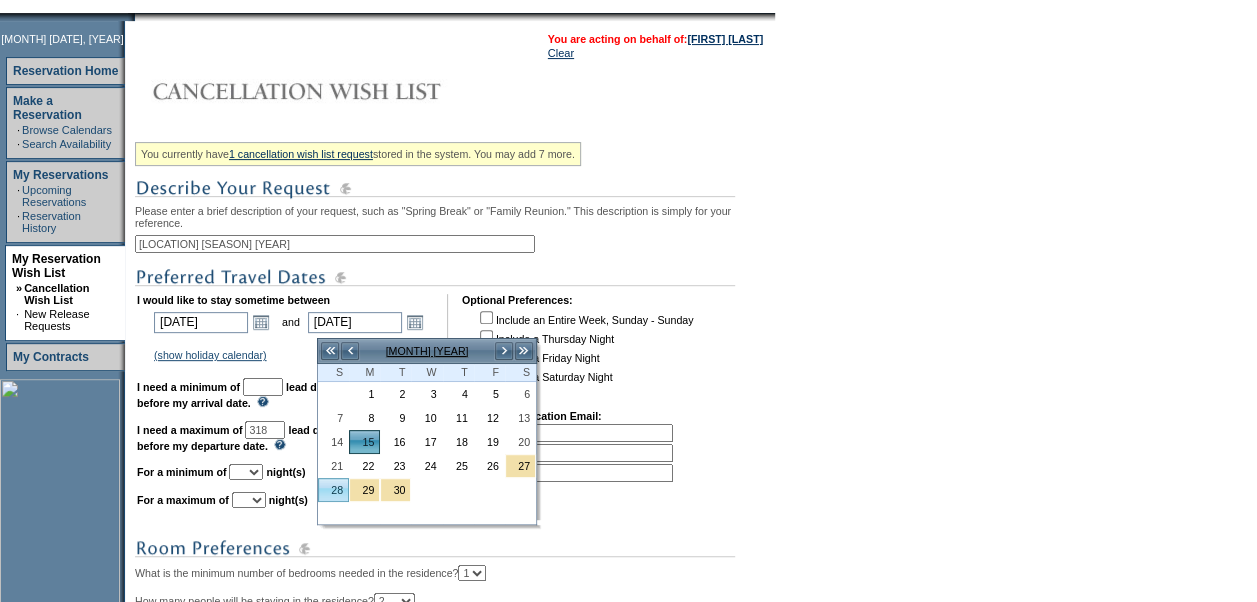 click on "28" at bounding box center (333, 490) 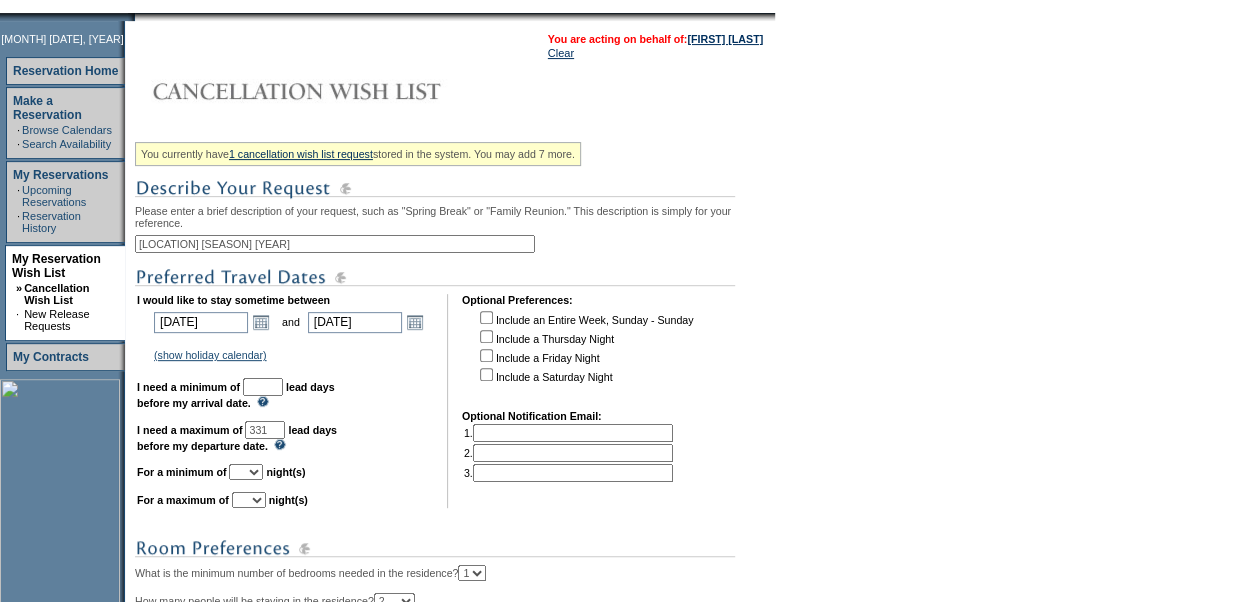 click at bounding box center [263, 387] 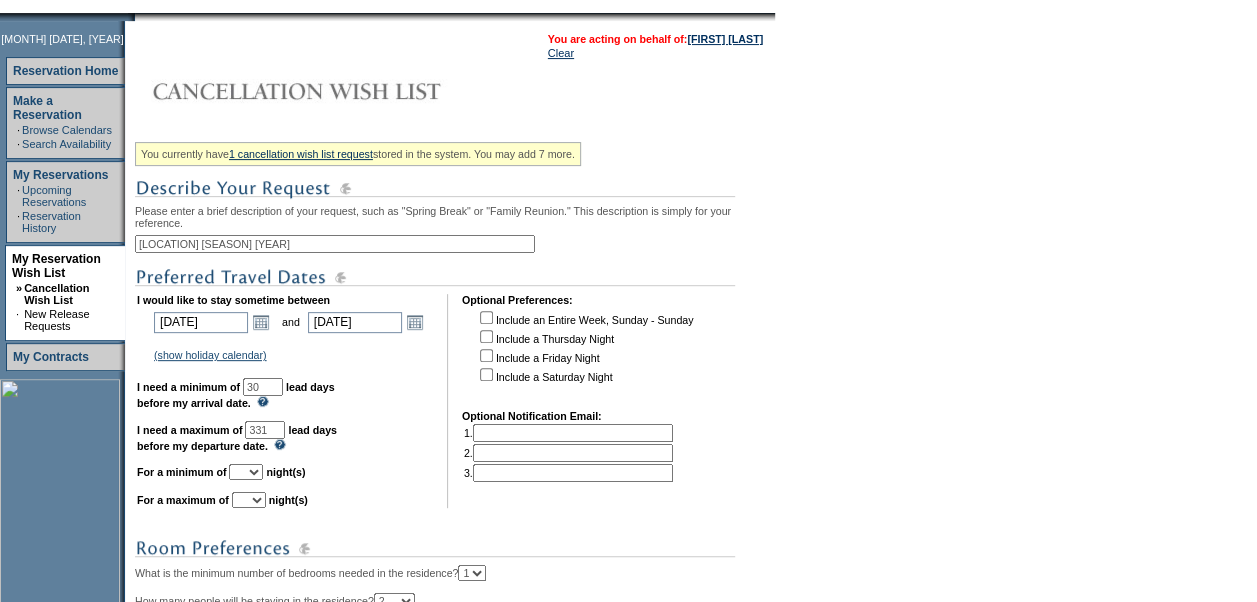 click on "1
2
3
4
5
6
7
8
9
10
11
12
13
14" at bounding box center [246, 472] 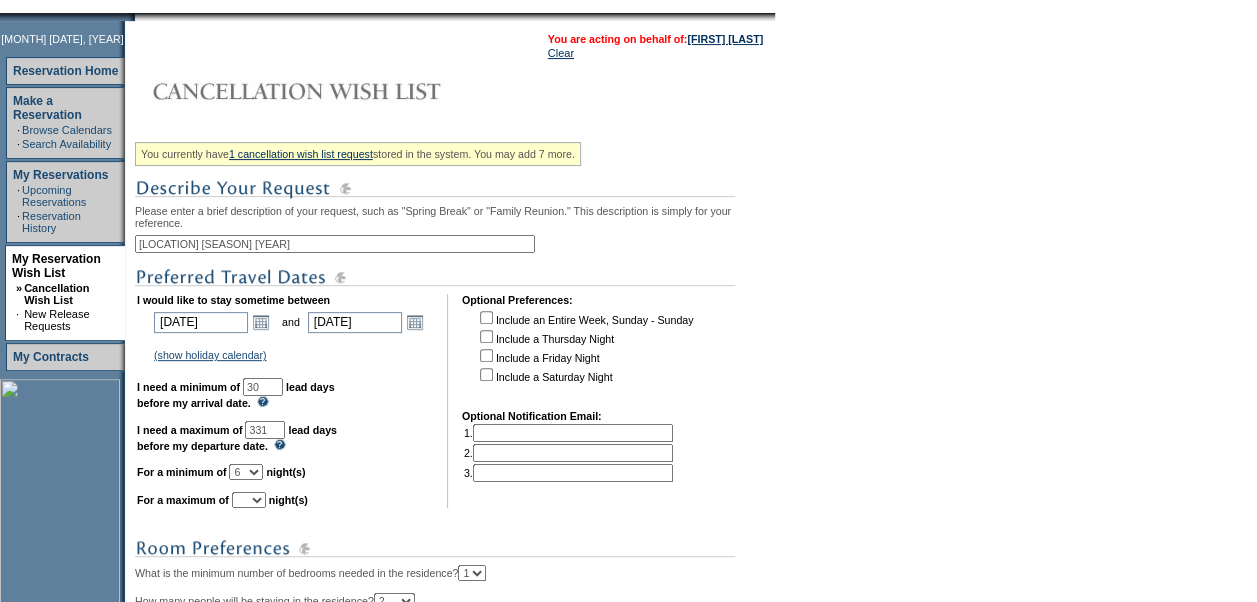 click on "1
2
3
4
5
6
7
8
9
10
11
12
13
14" at bounding box center [246, 472] 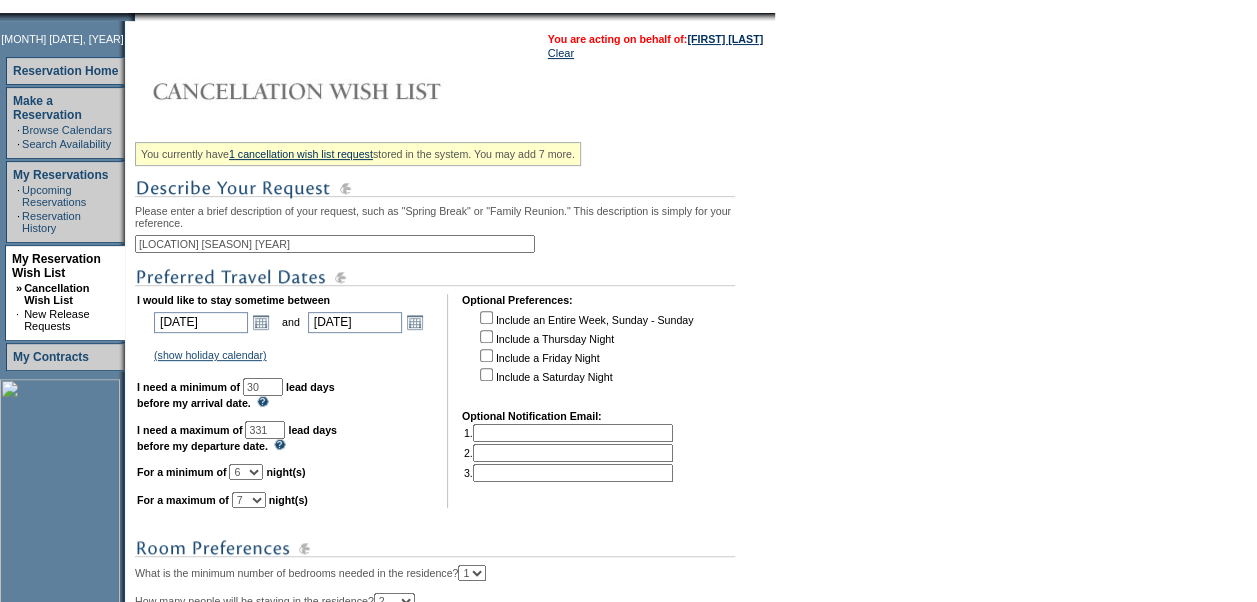 click on "1
2
3
4
5
6
7
8
9
10
11
12
13
14" at bounding box center [249, 500] 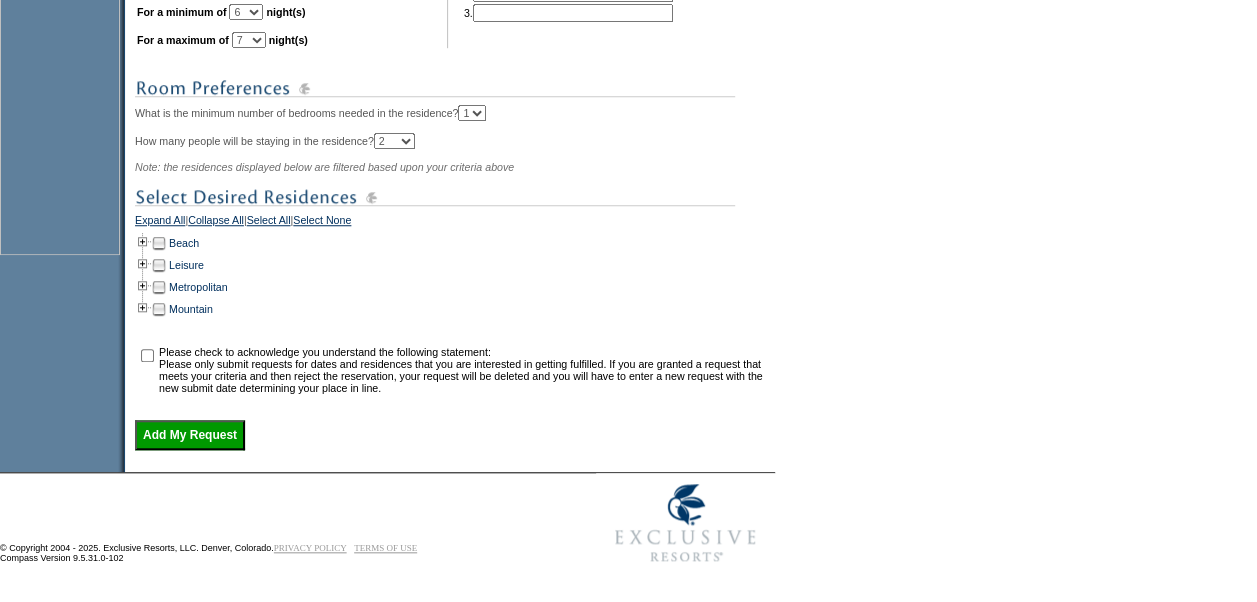 scroll, scrollTop: 719, scrollLeft: 0, axis: vertical 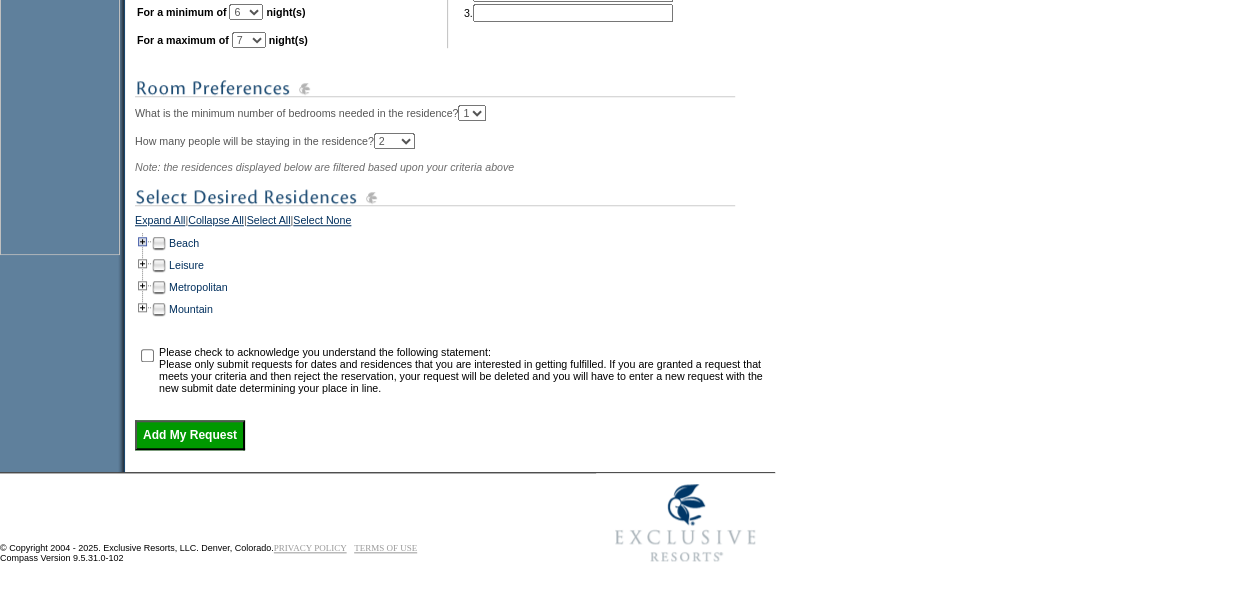 click at bounding box center [143, 243] 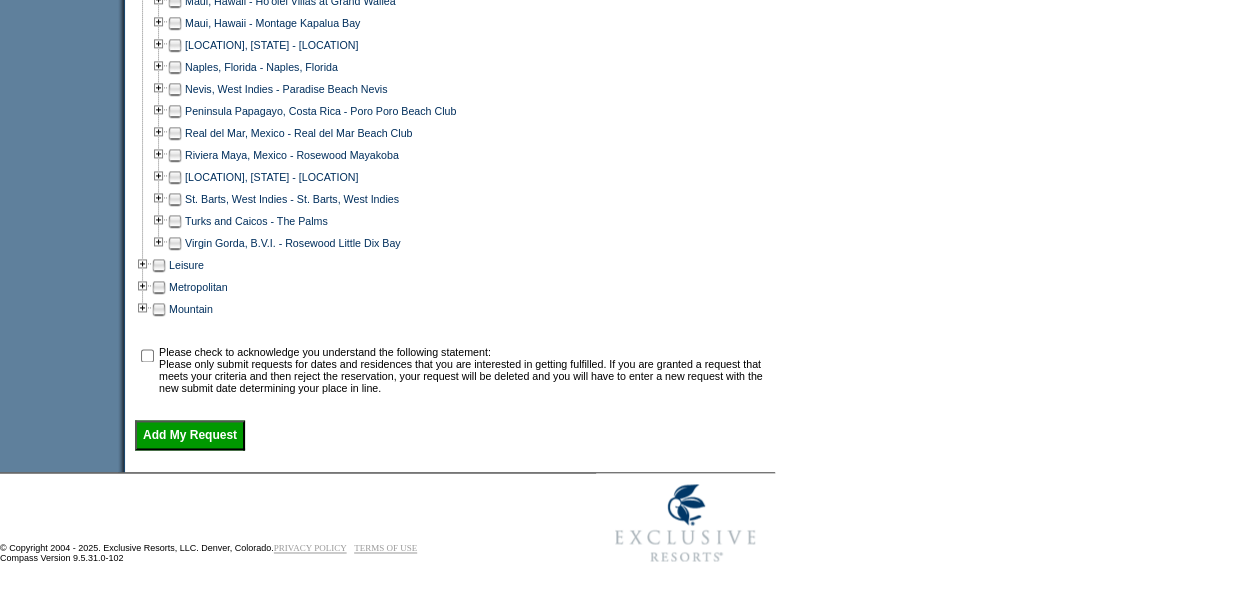 scroll, scrollTop: 1291, scrollLeft: 0, axis: vertical 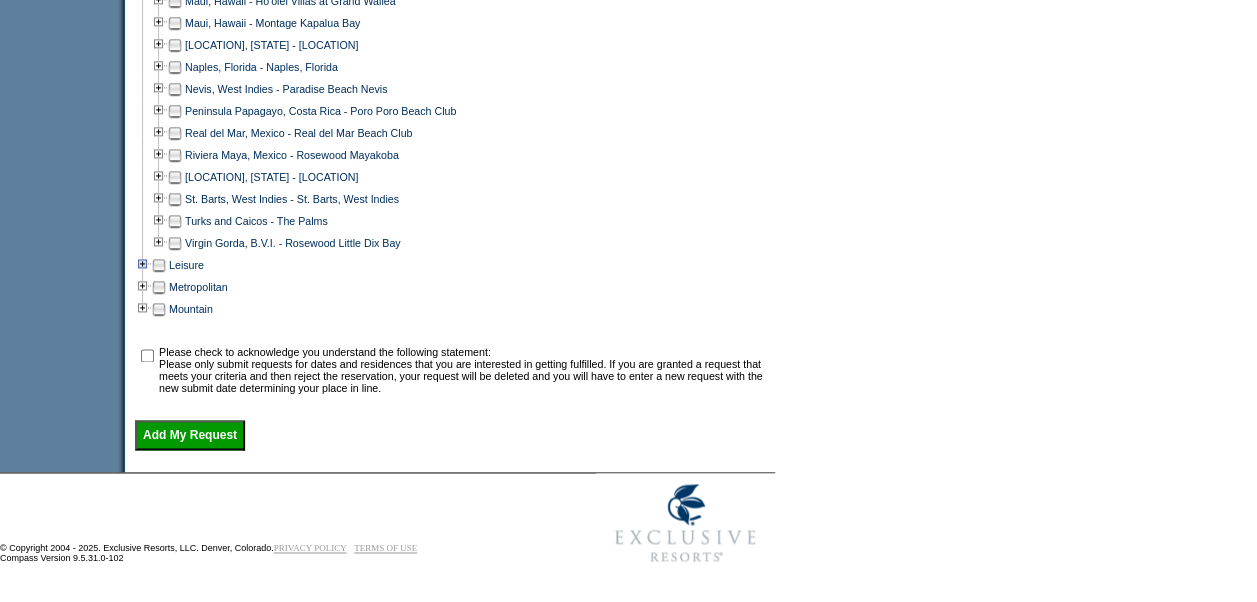 click at bounding box center [143, 265] 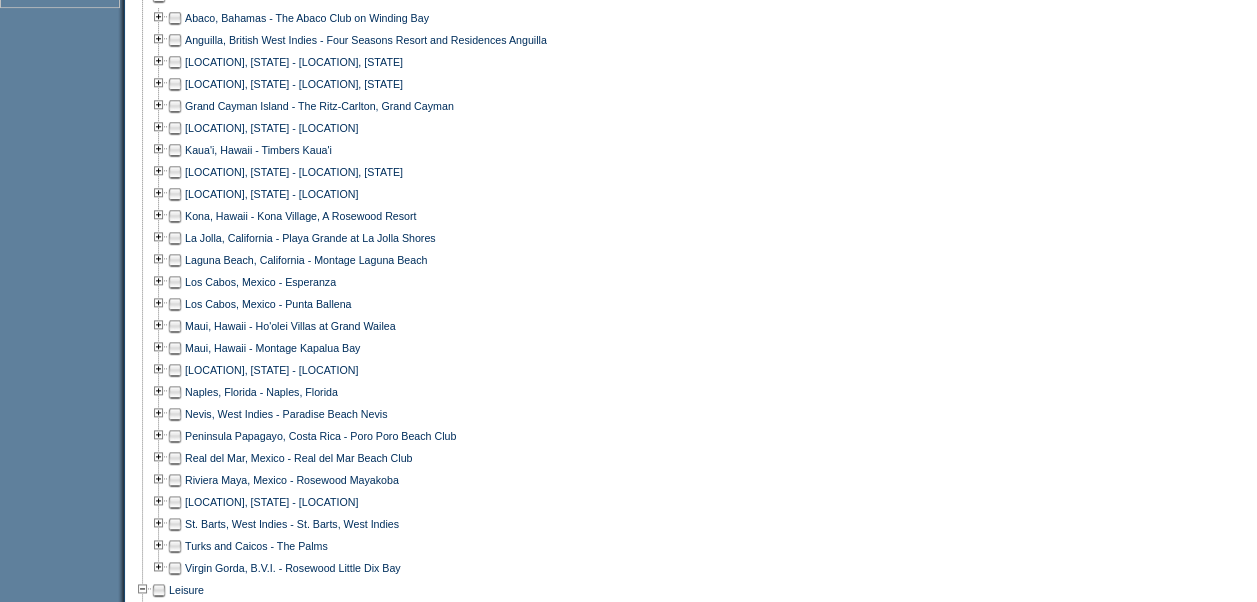 scroll, scrollTop: 952, scrollLeft: 0, axis: vertical 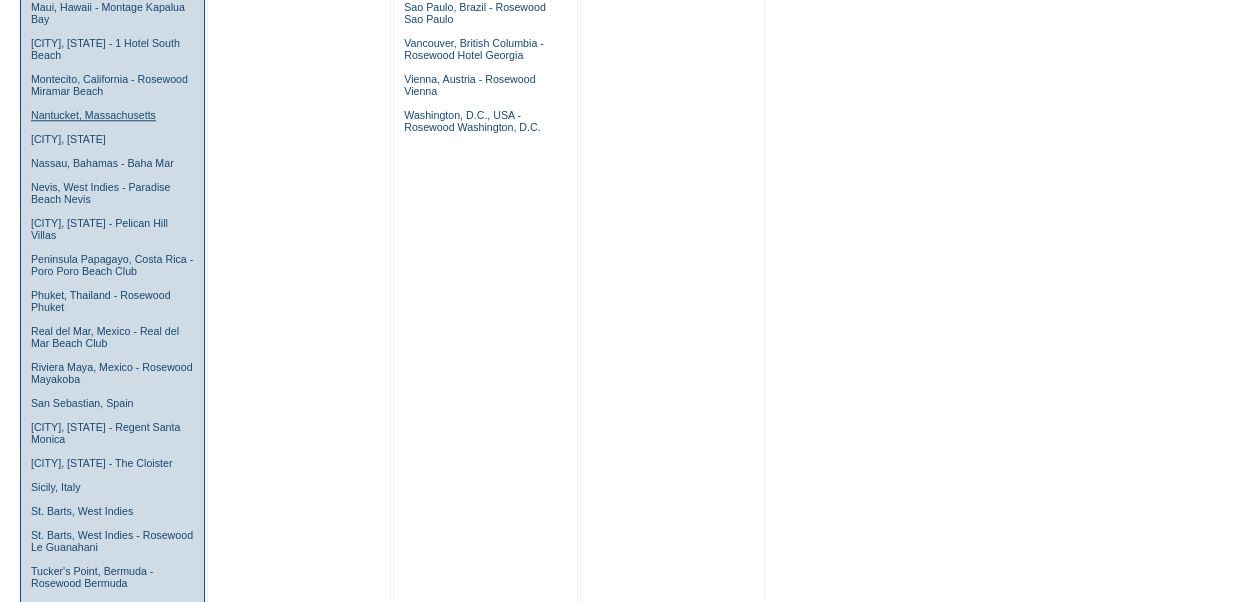 click on "Nantucket, Massachusetts" at bounding box center (93, 115) 